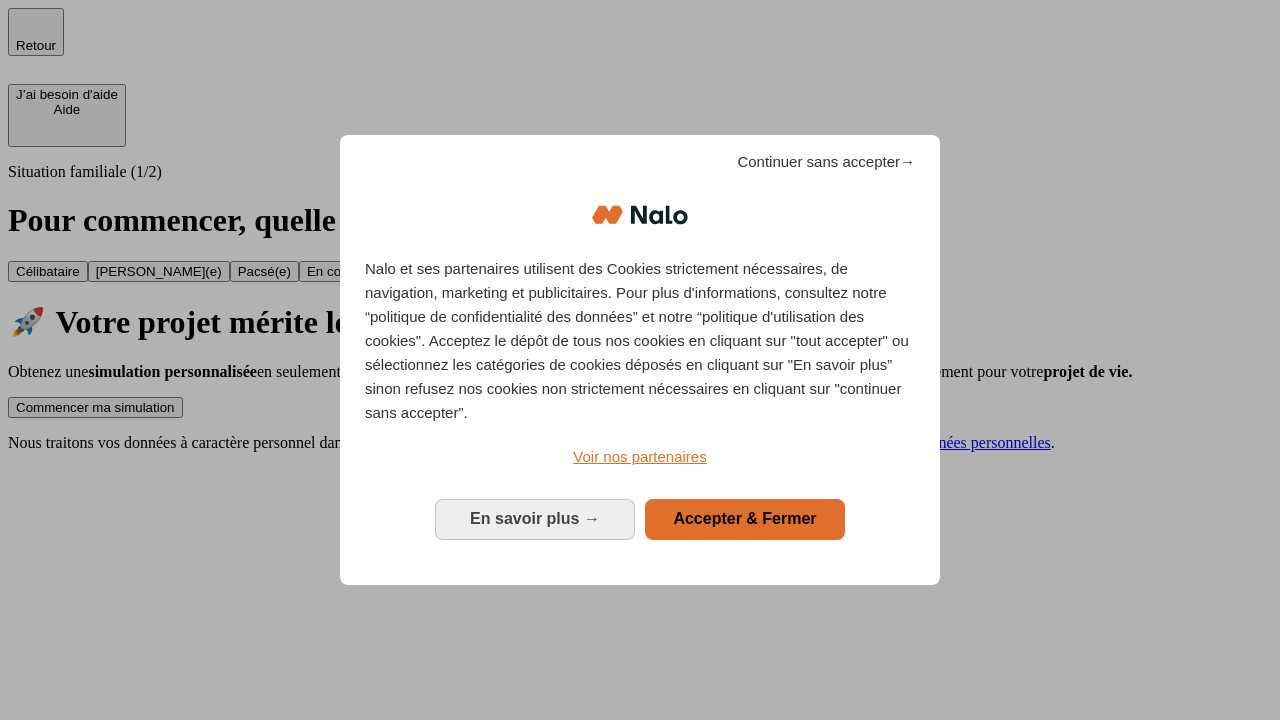 scroll, scrollTop: 0, scrollLeft: 0, axis: both 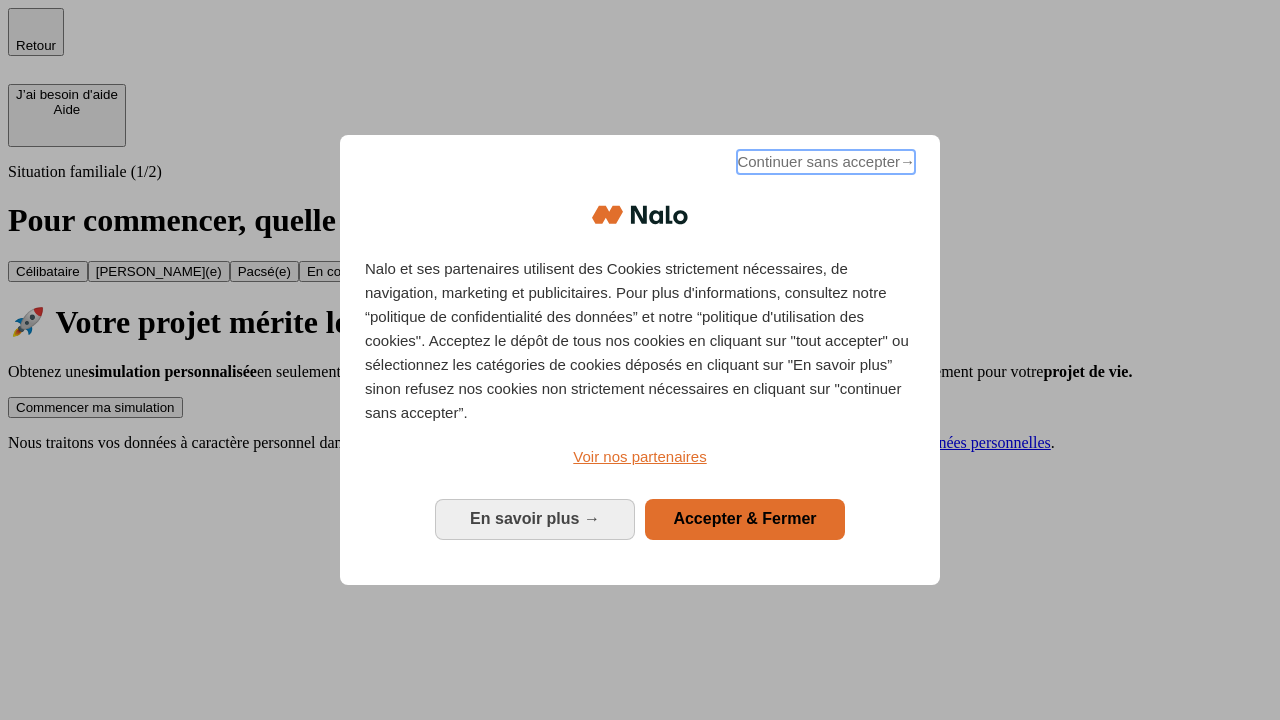 click on "Continuer sans accepter  →" at bounding box center (826, 162) 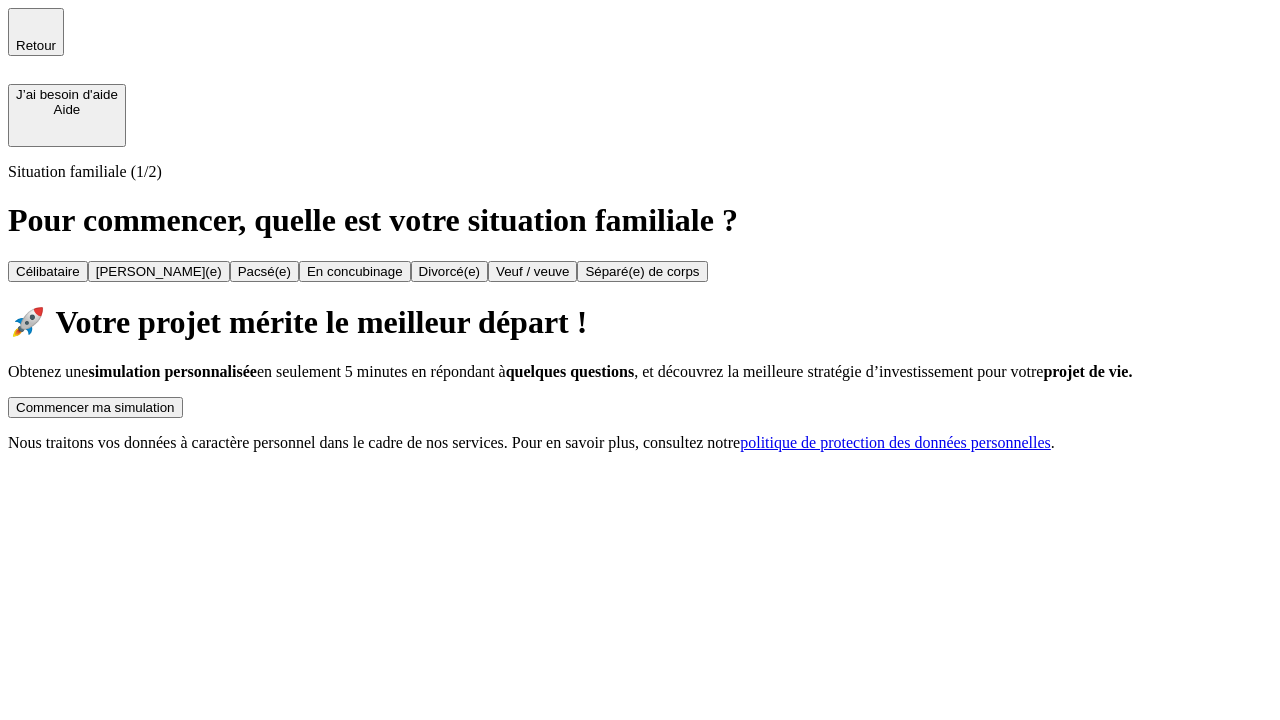 click on "Commencer ma simulation" at bounding box center (95, 407) 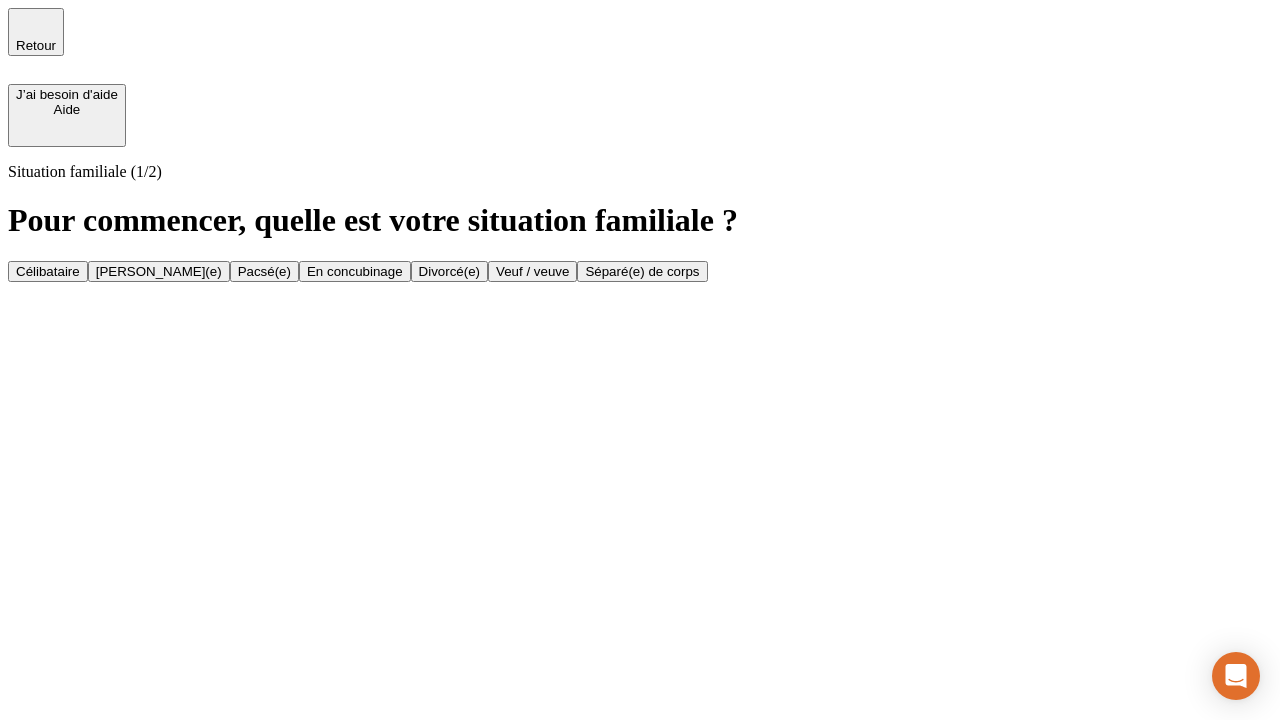click on "Célibataire" at bounding box center [48, 271] 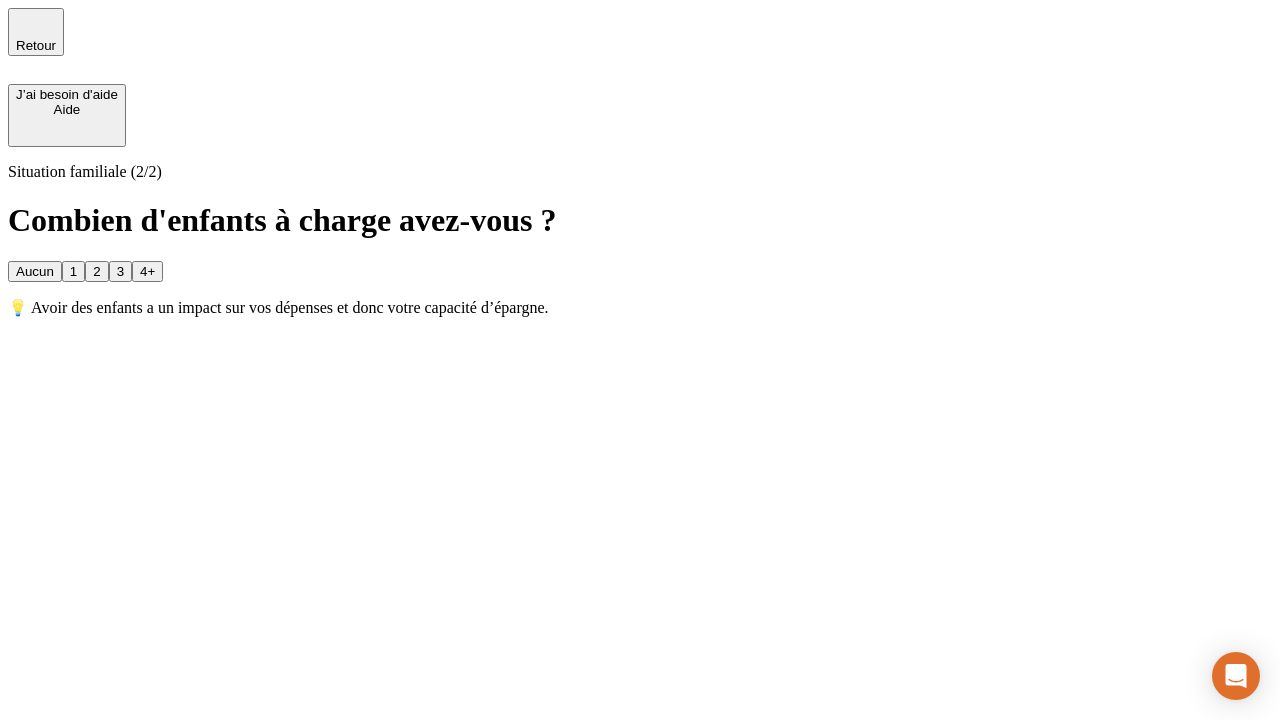 click on "Aucun" at bounding box center [35, 271] 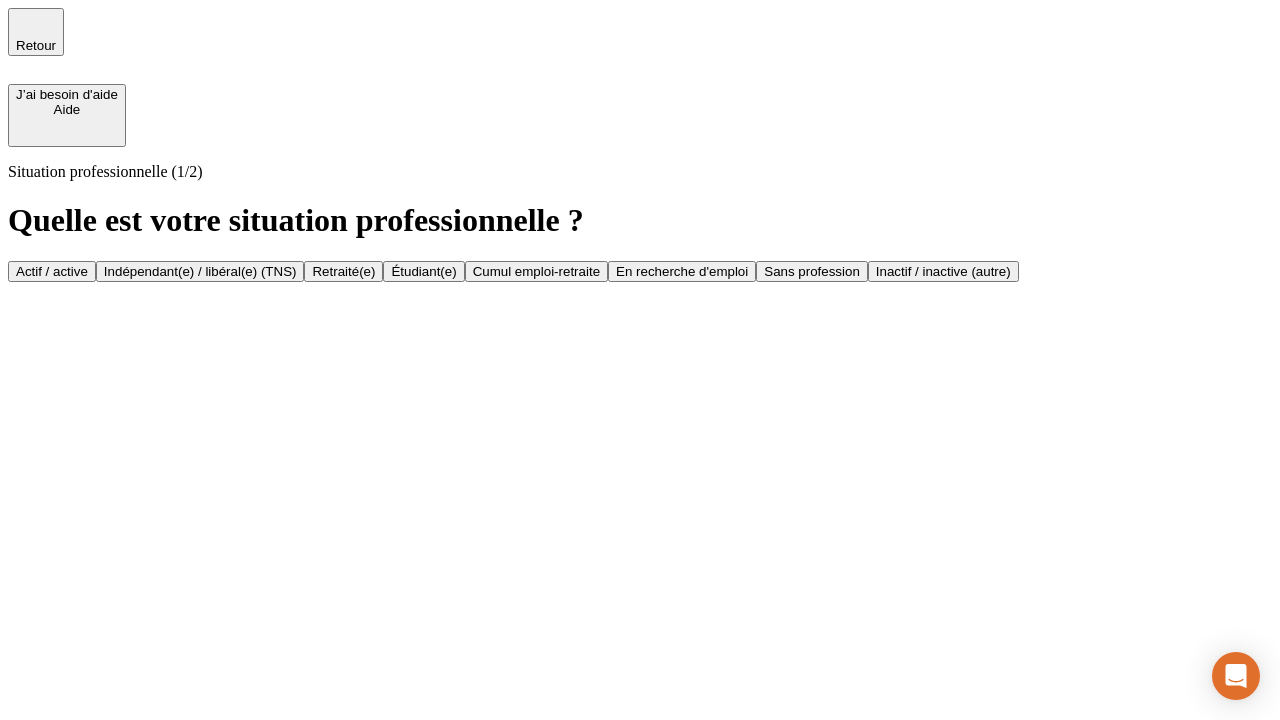 click on "Actif / active" at bounding box center [52, 271] 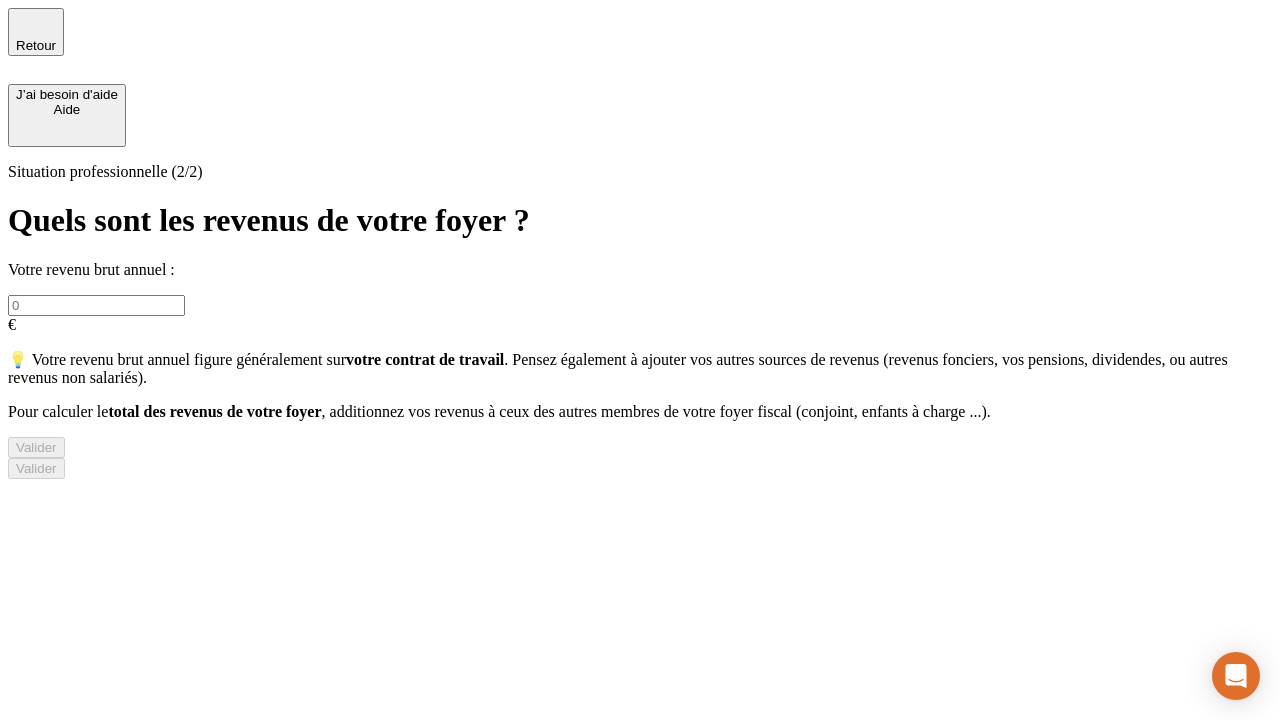 click at bounding box center (96, 305) 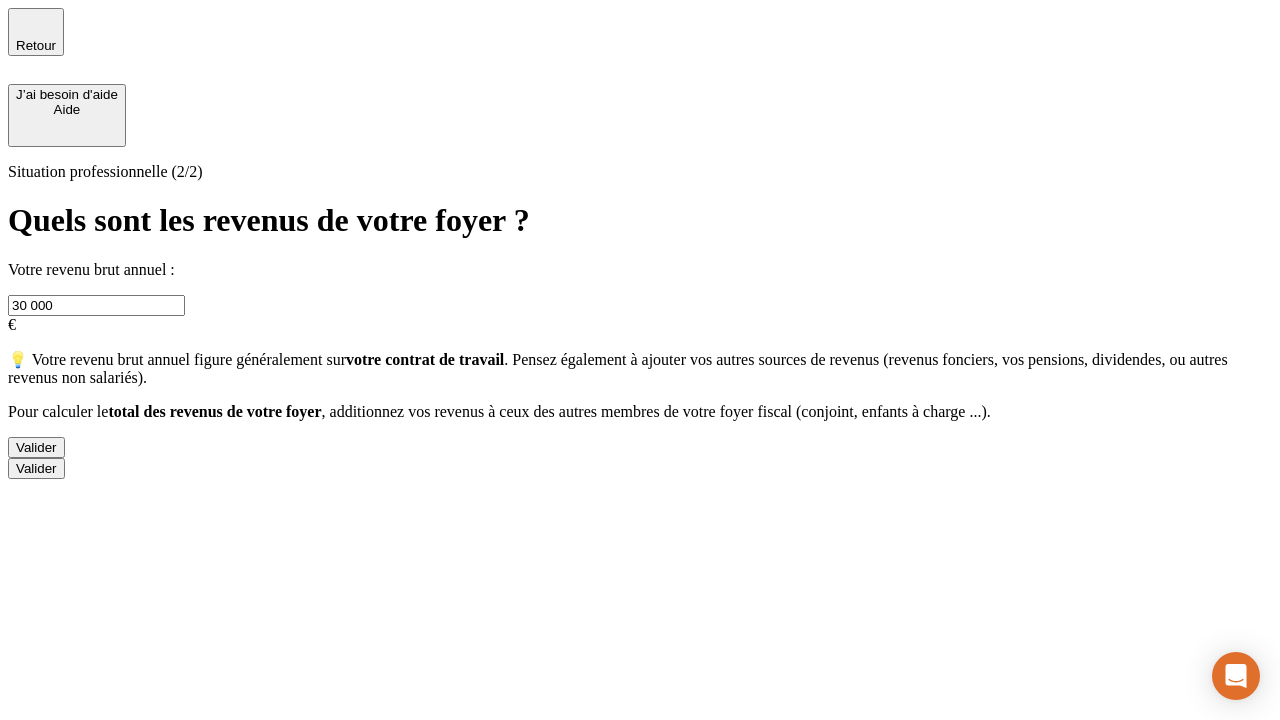 click on "Valider" at bounding box center (36, 447) 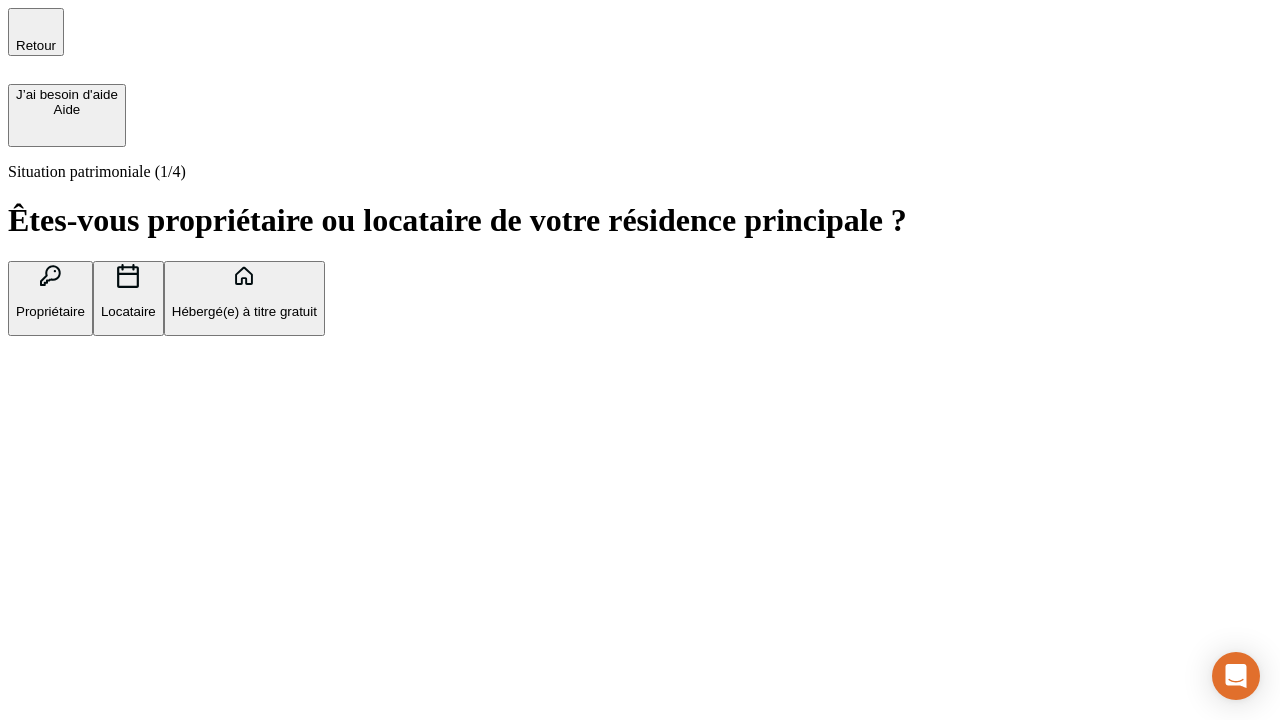 click on "Hébergé(e) à titre gratuit" at bounding box center (244, 311) 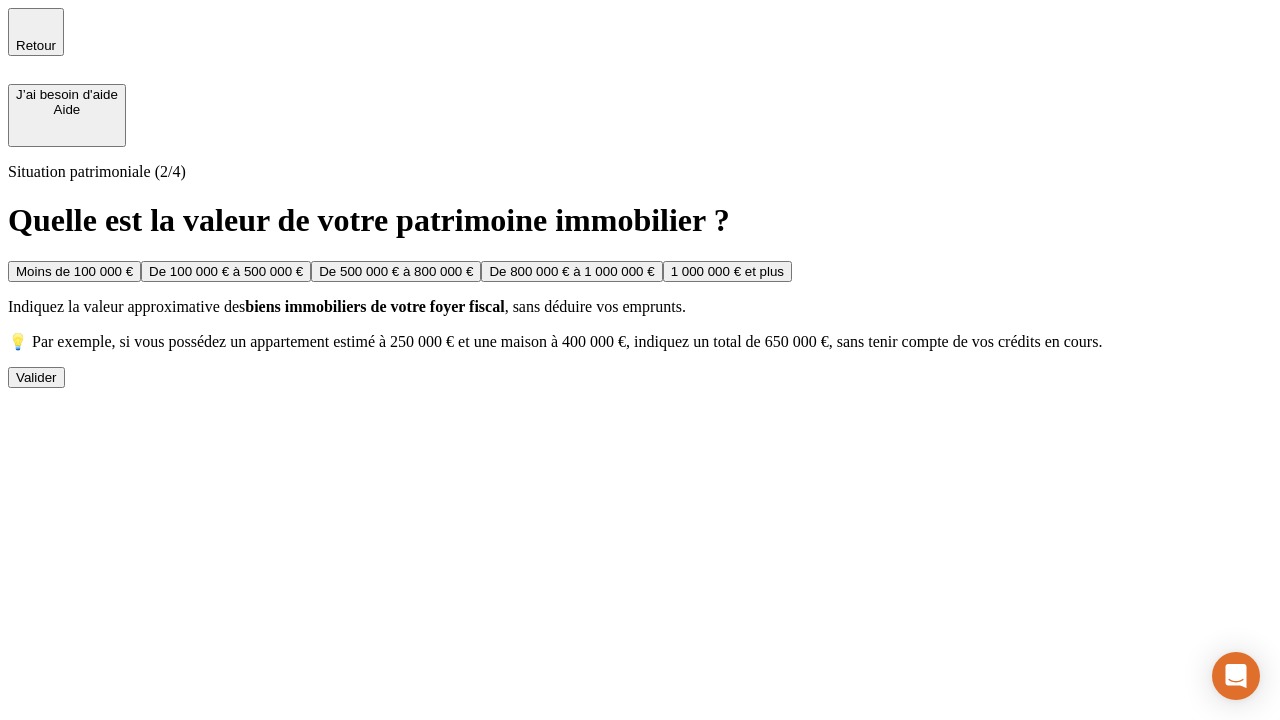 click on "Moins de 100 000 €" at bounding box center [74, 271] 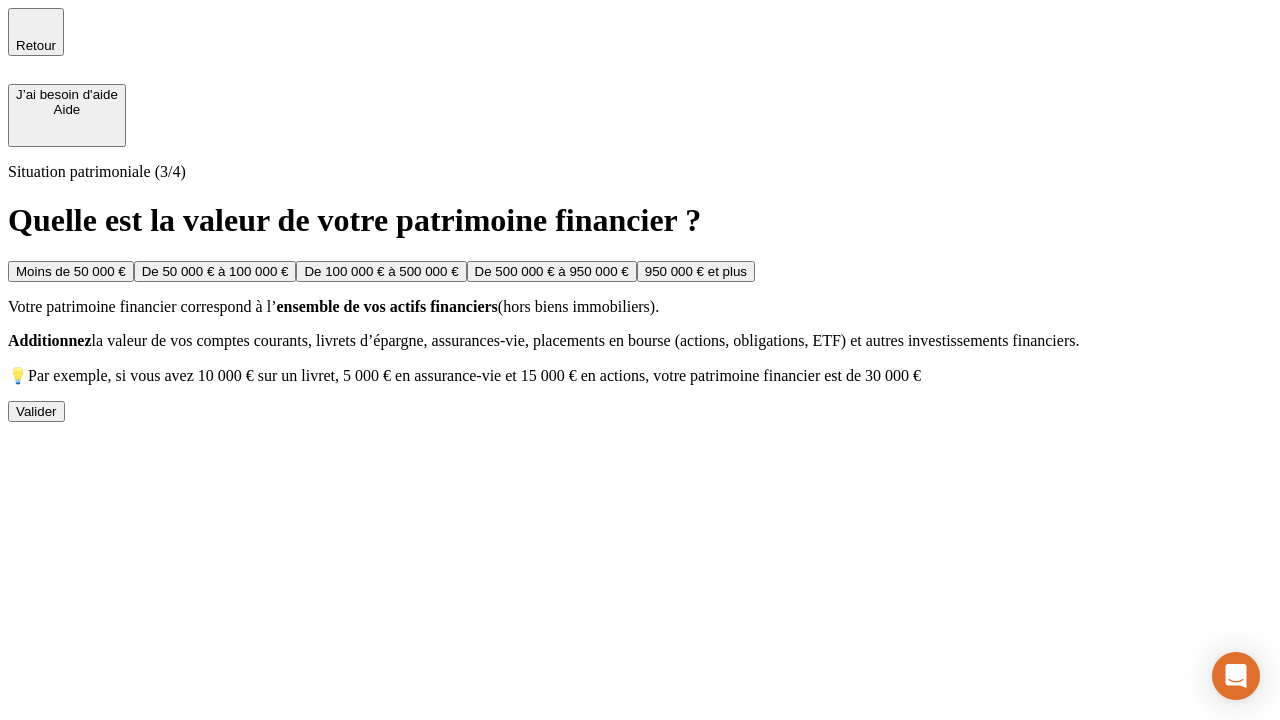 click on "Moins de 50 000 €" at bounding box center (71, 271) 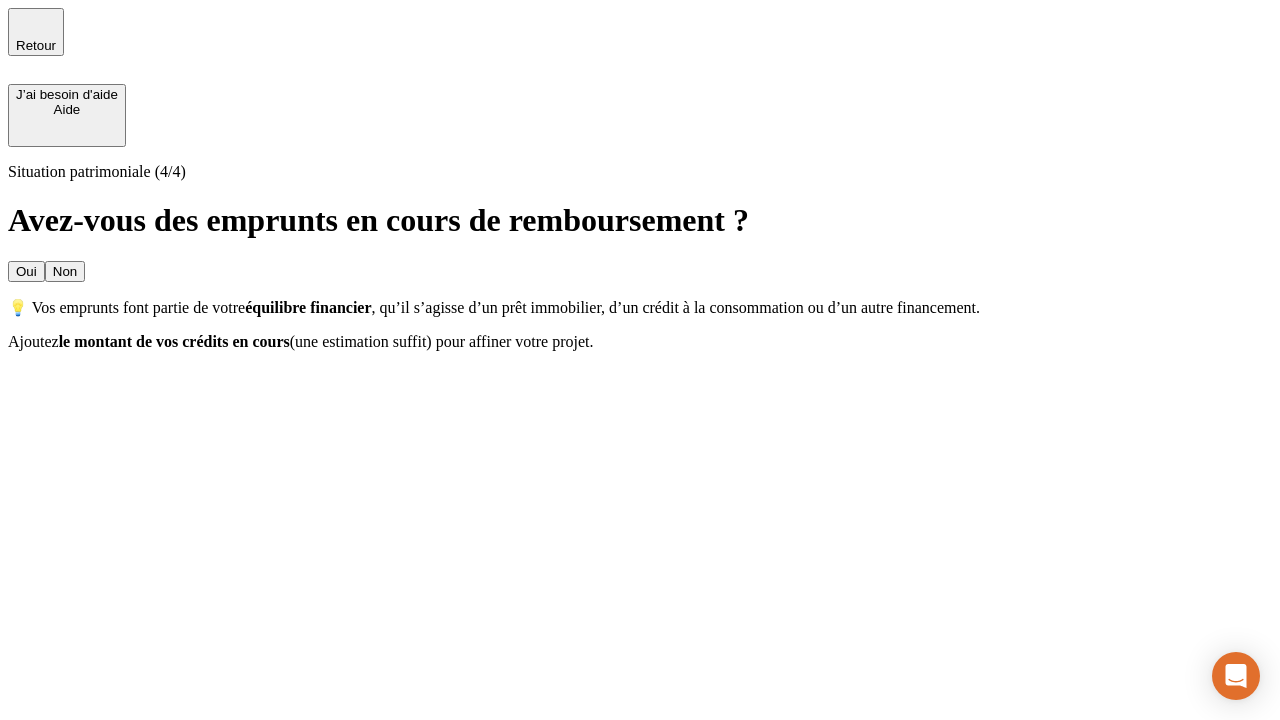 click on "Non" at bounding box center (65, 271) 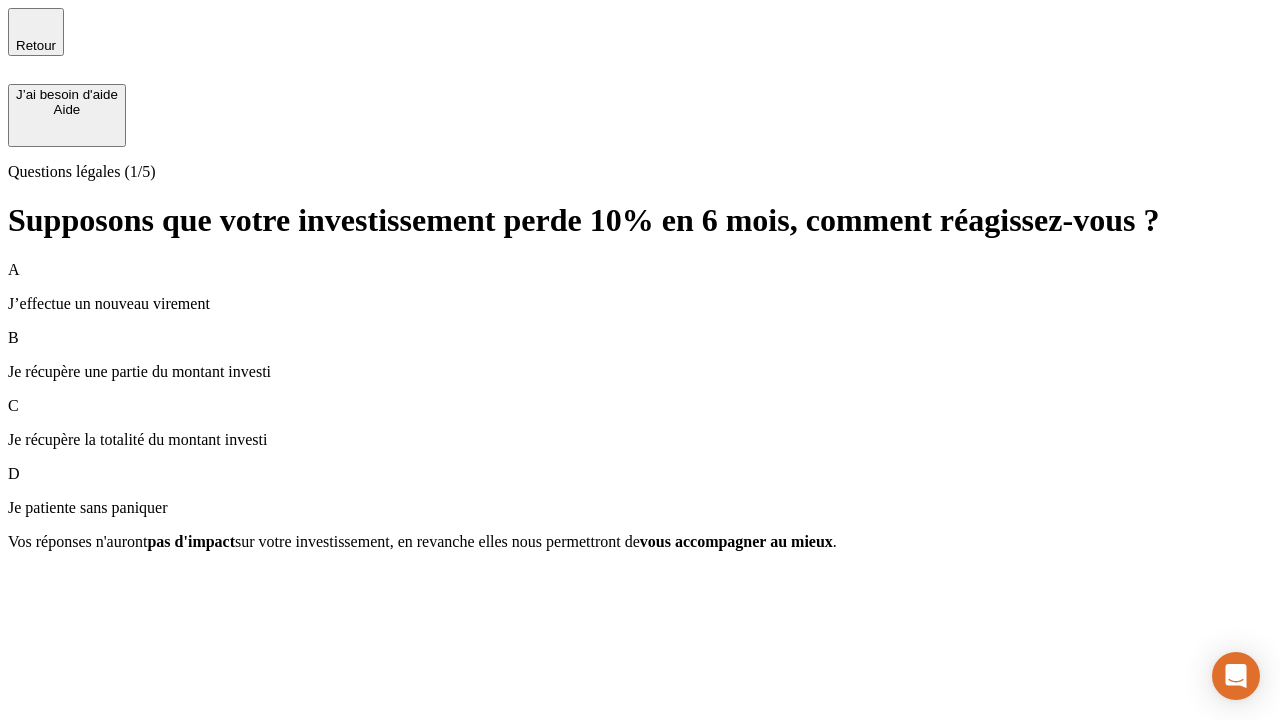 click on "A J’effectue un nouveau virement" at bounding box center (640, 287) 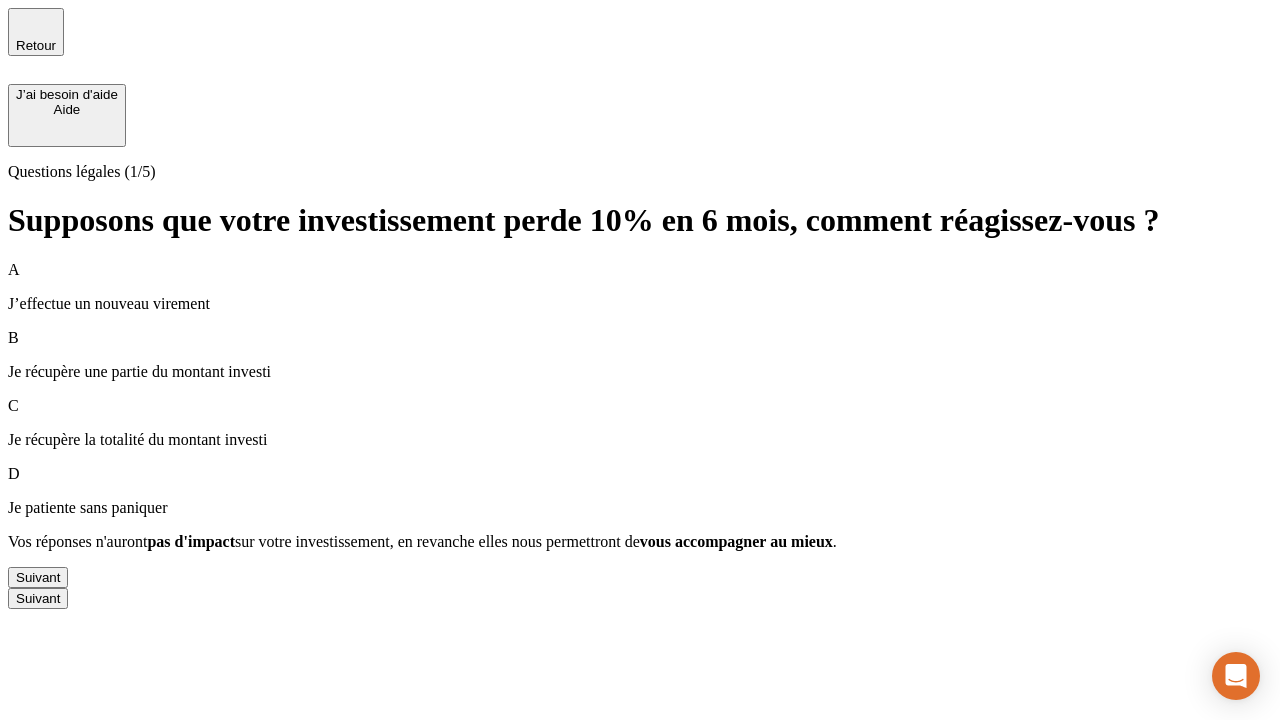 click on "Suivant" at bounding box center [38, 577] 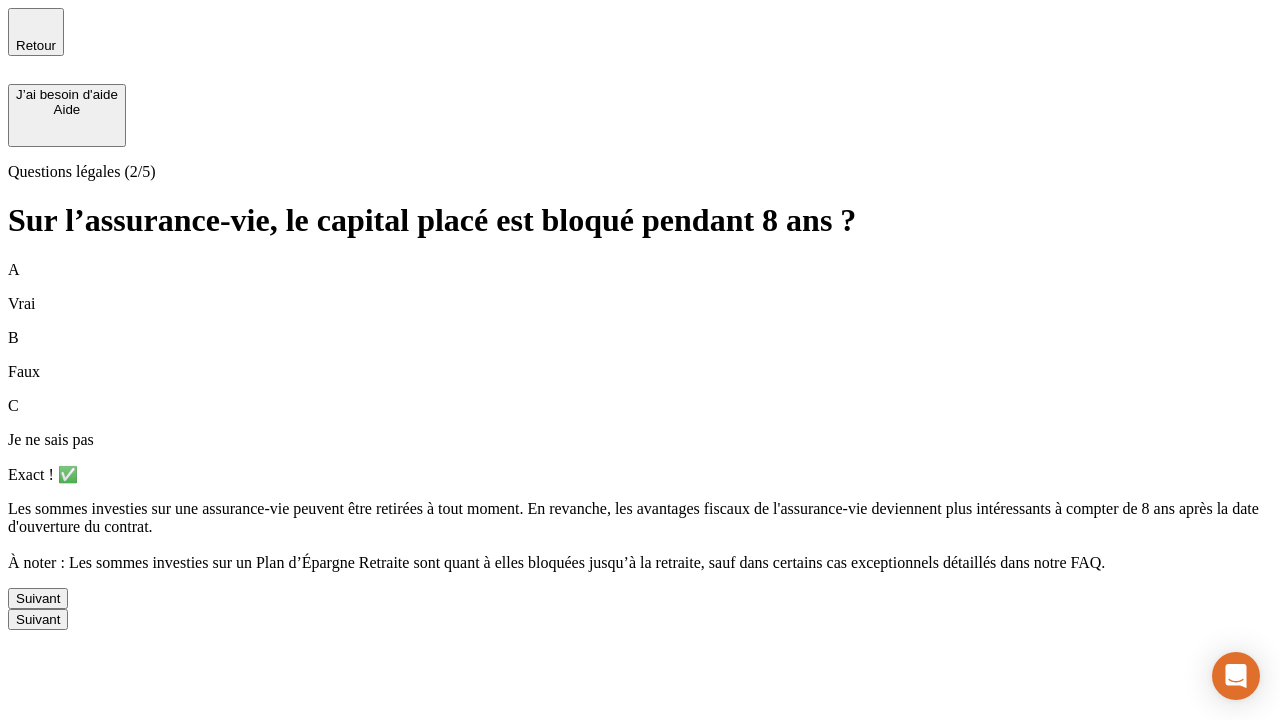 click on "Suivant" at bounding box center [38, 598] 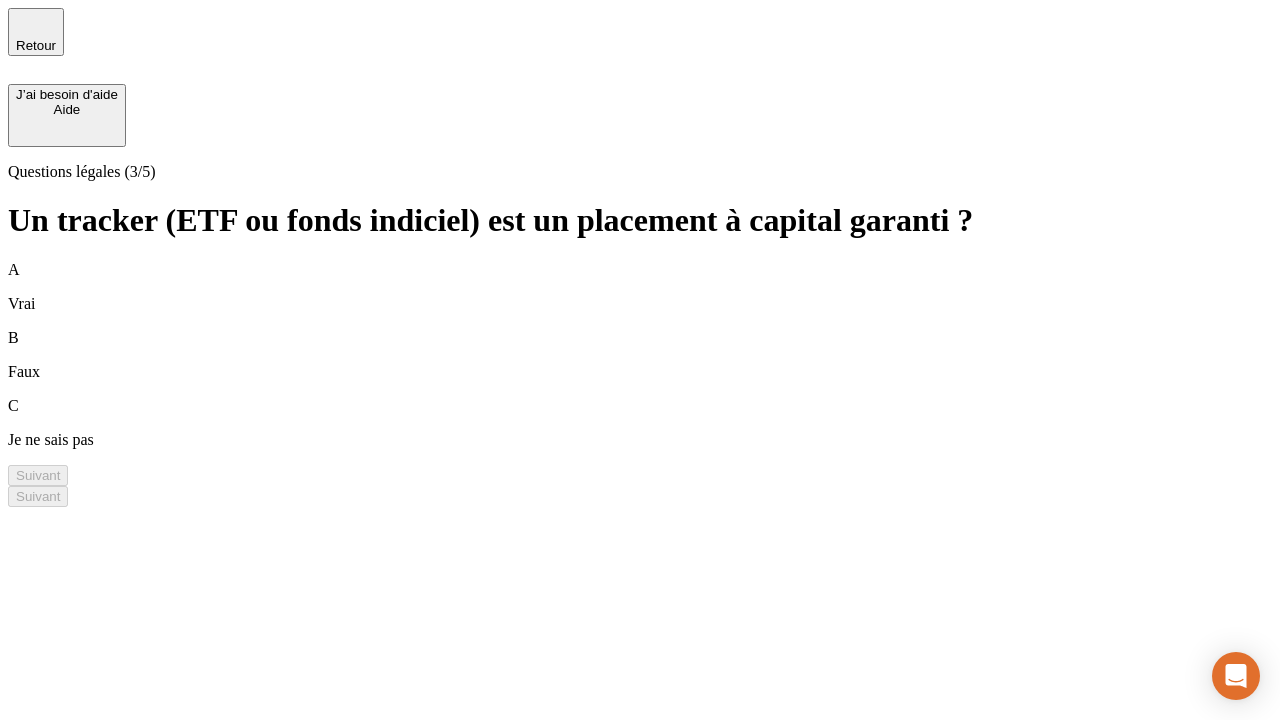 click on "B Faux" at bounding box center [640, 355] 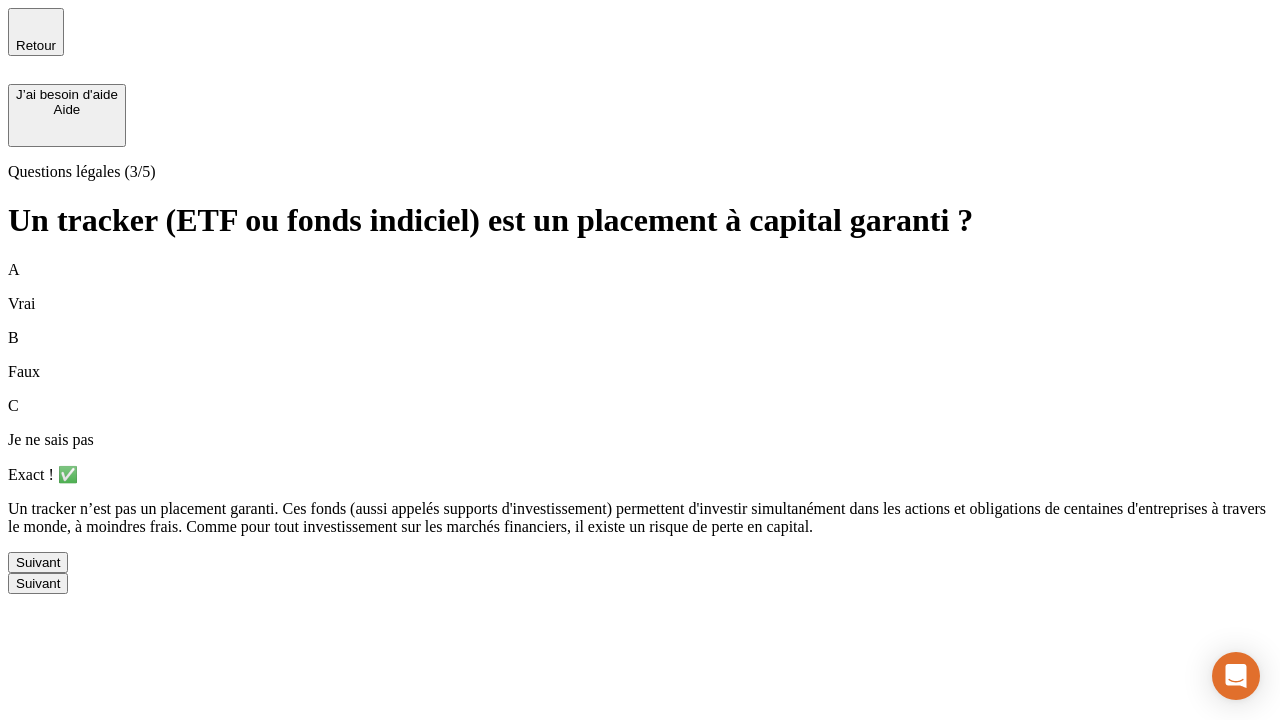 click on "Suivant" at bounding box center [38, 562] 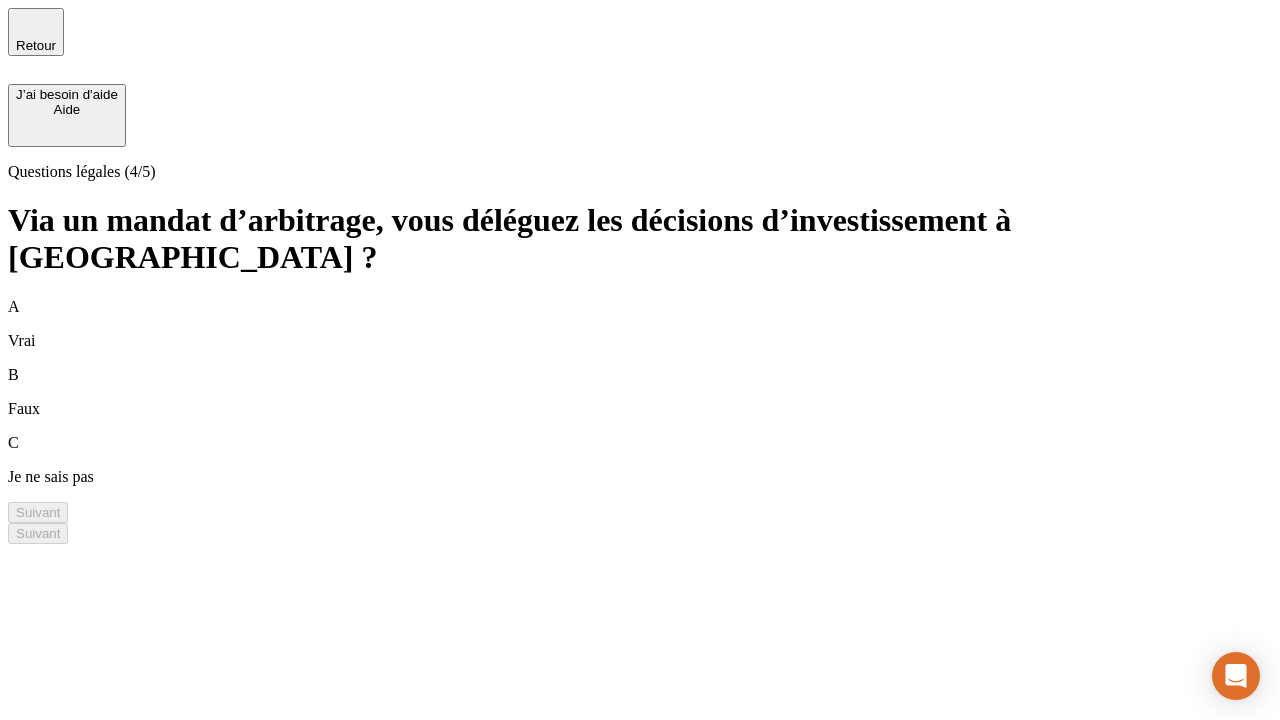 click on "A Vrai" at bounding box center [640, 324] 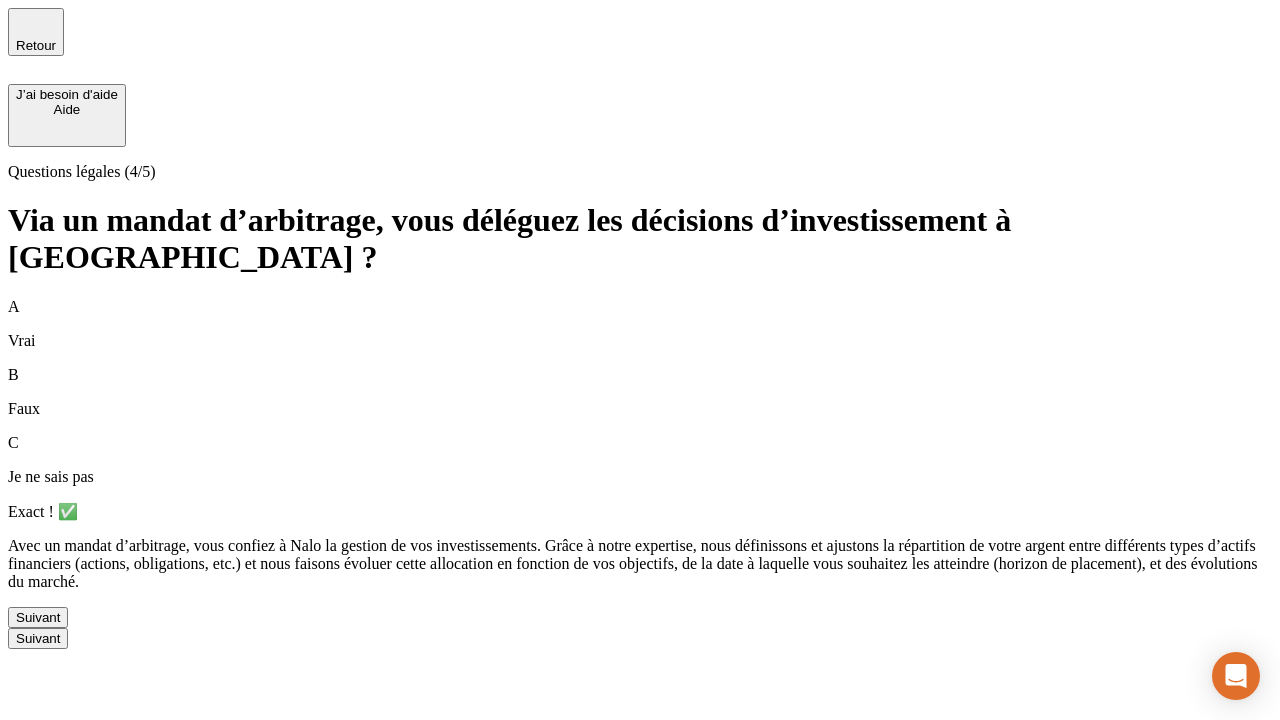 click on "Suivant" at bounding box center (38, 617) 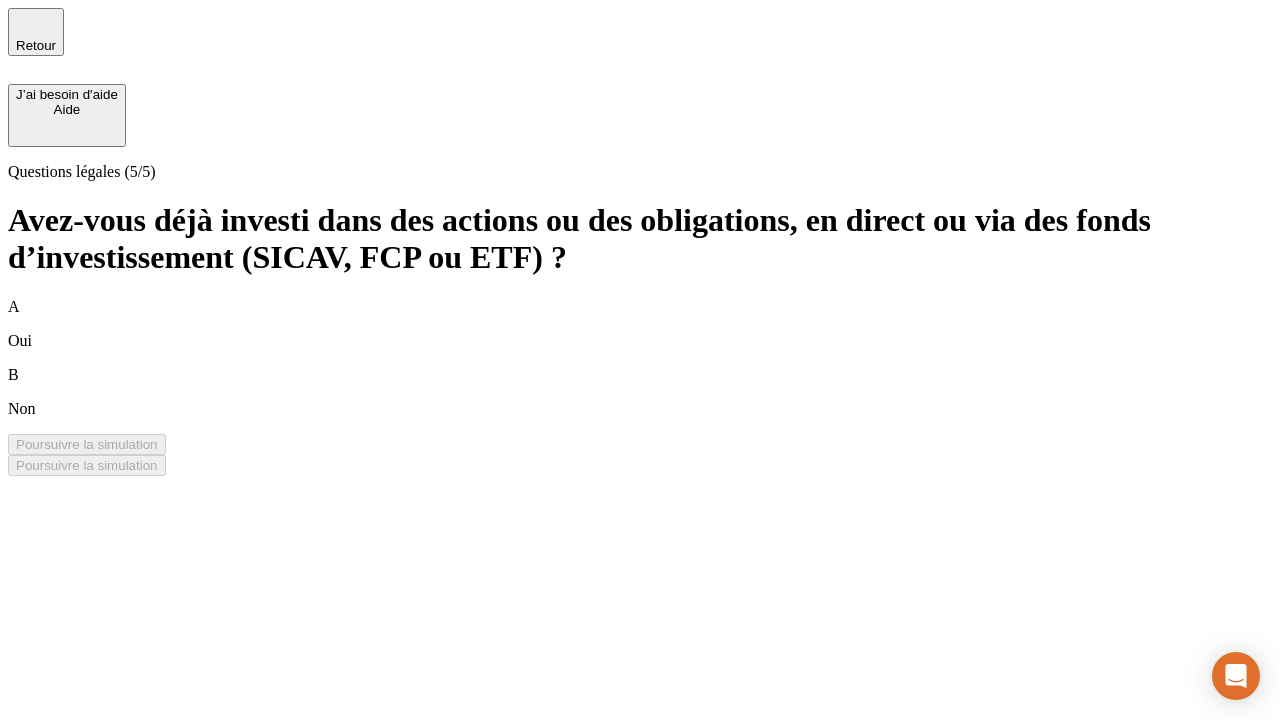 click on "B Non" at bounding box center [640, 392] 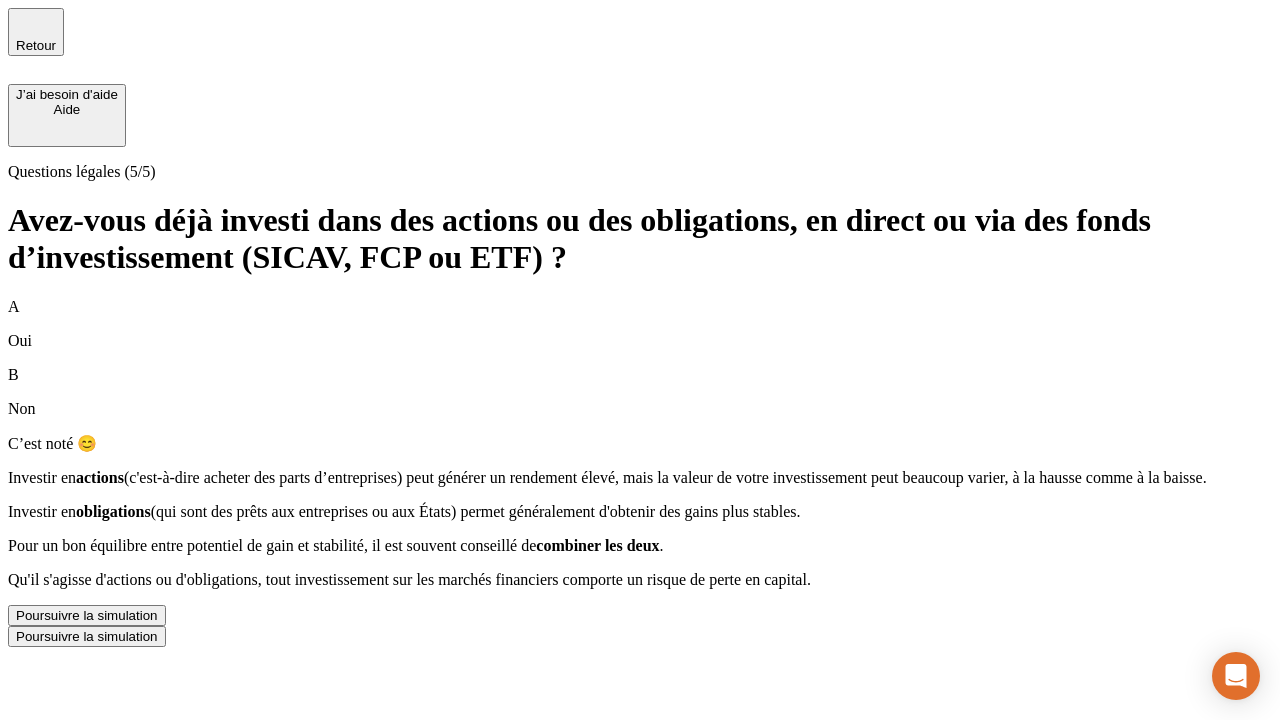 click on "Poursuivre la simulation" at bounding box center [87, 615] 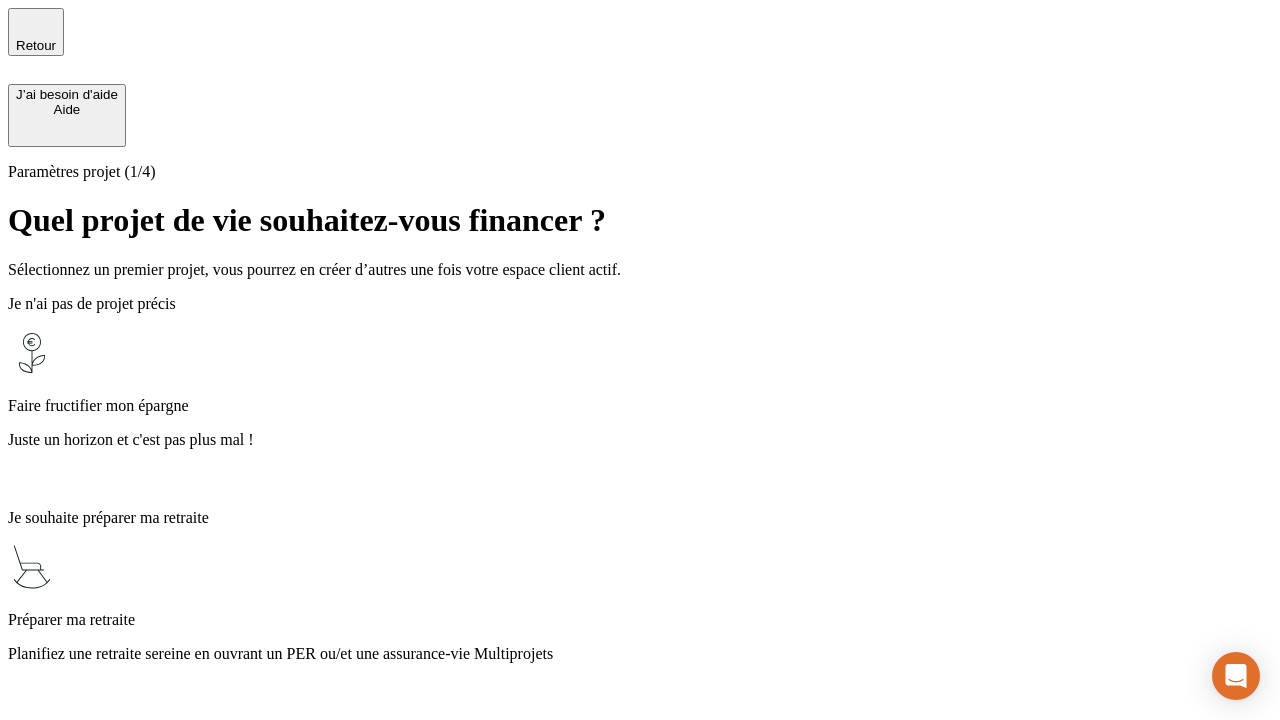 click on "Profitez des avantages fiscaux de l’assurance-vie" at bounding box center [640, 1410] 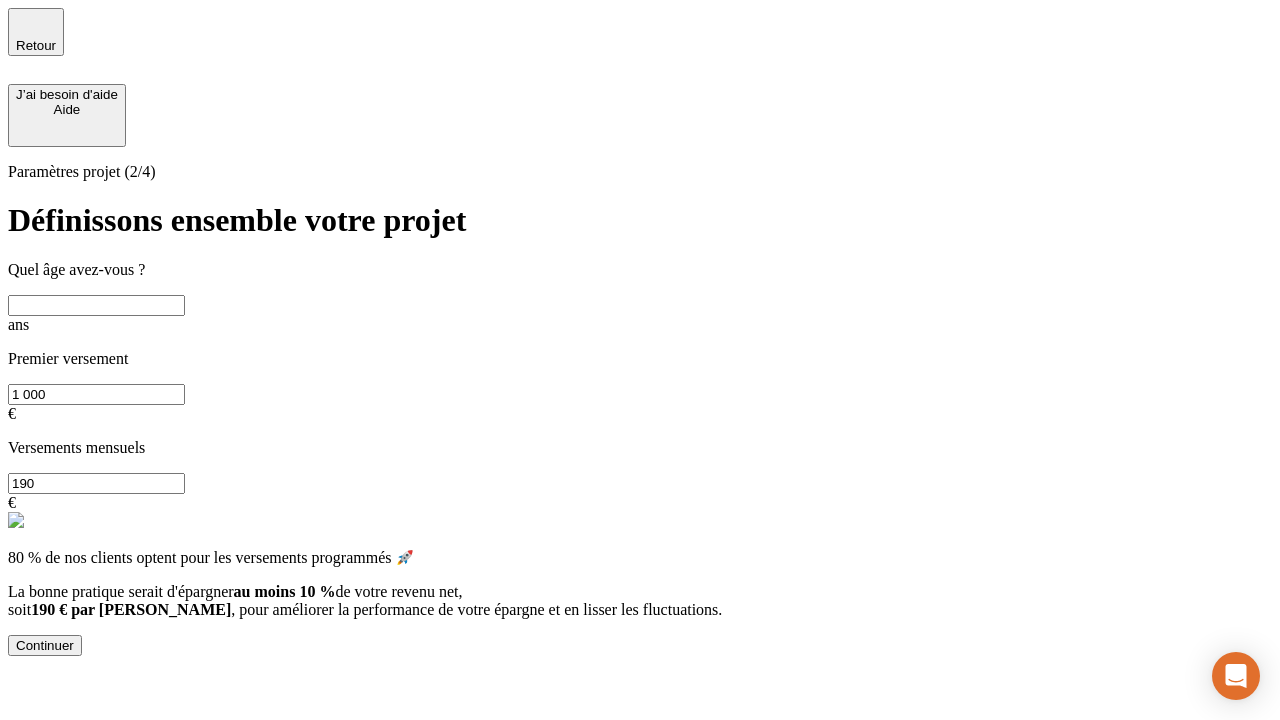 click at bounding box center (96, 305) 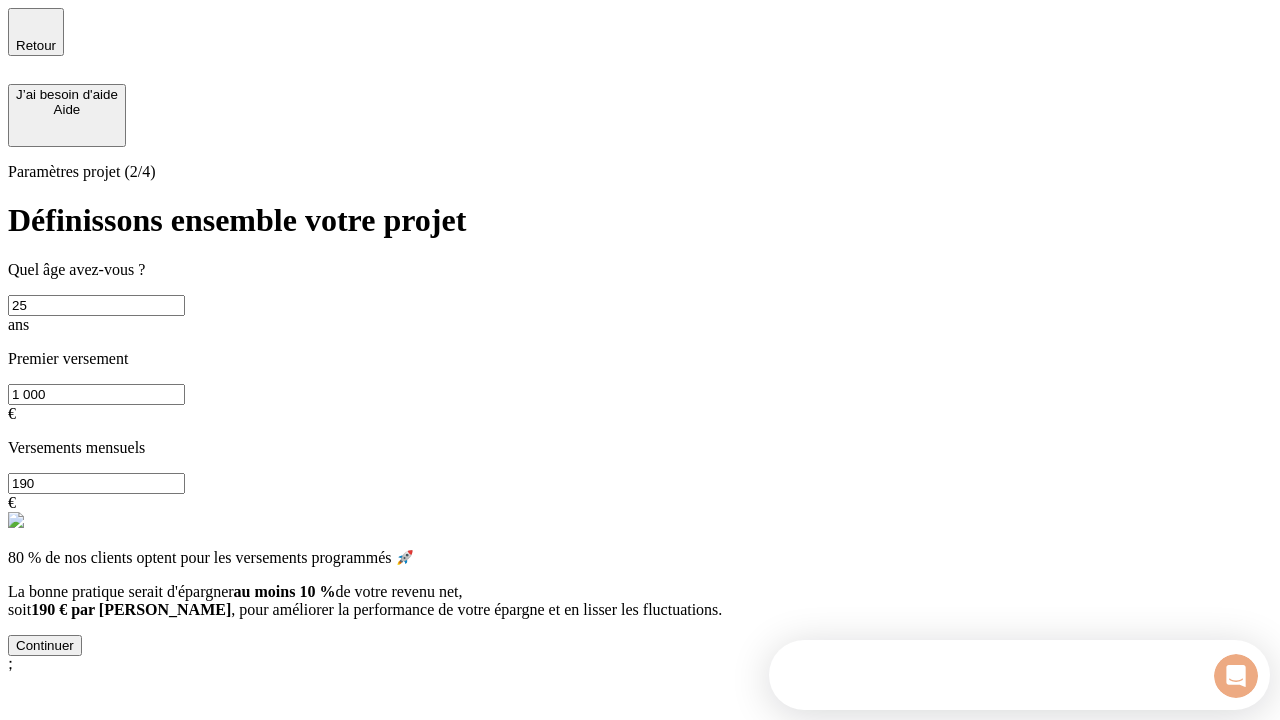 scroll, scrollTop: 0, scrollLeft: 0, axis: both 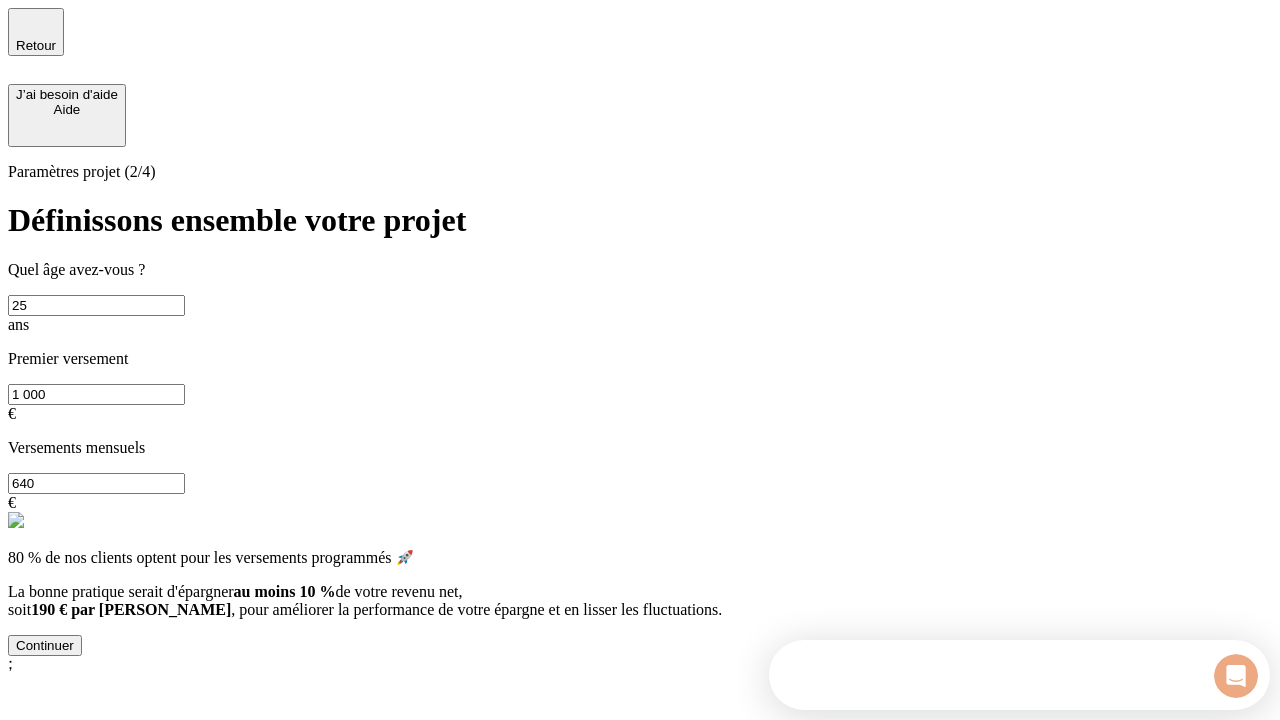 type on "640" 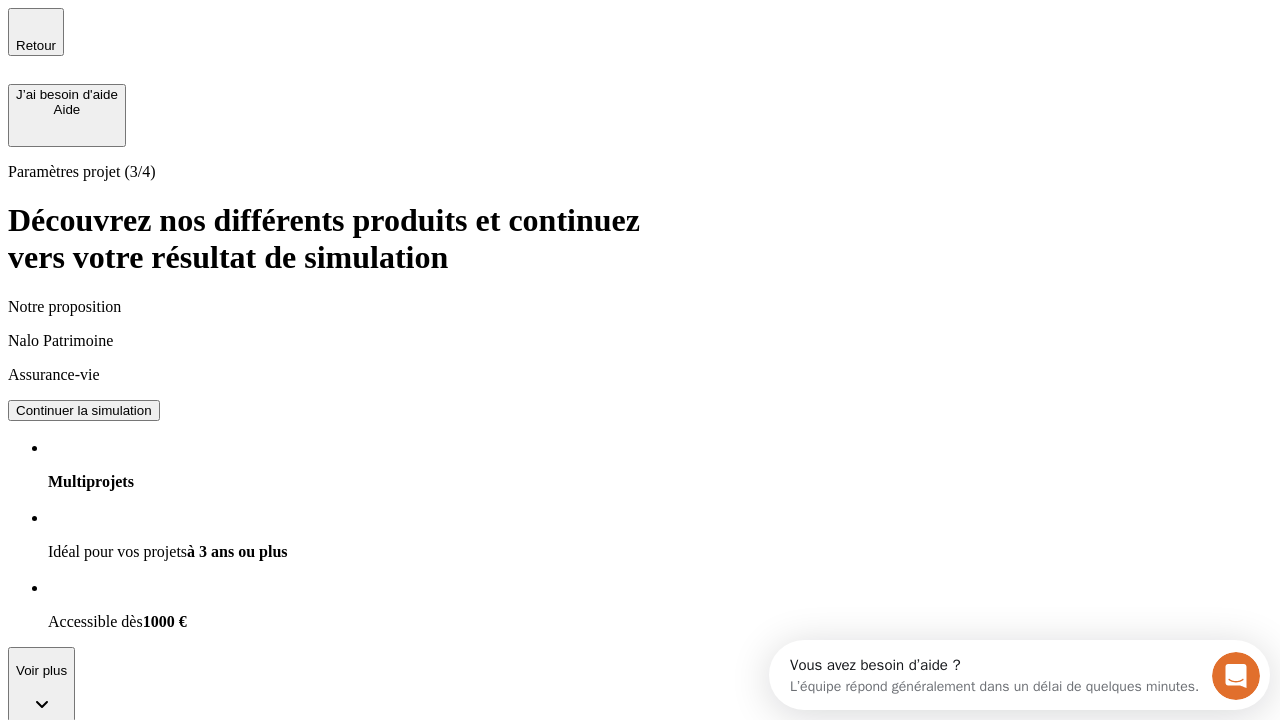 click on "Continuer la simulation" at bounding box center (84, 410) 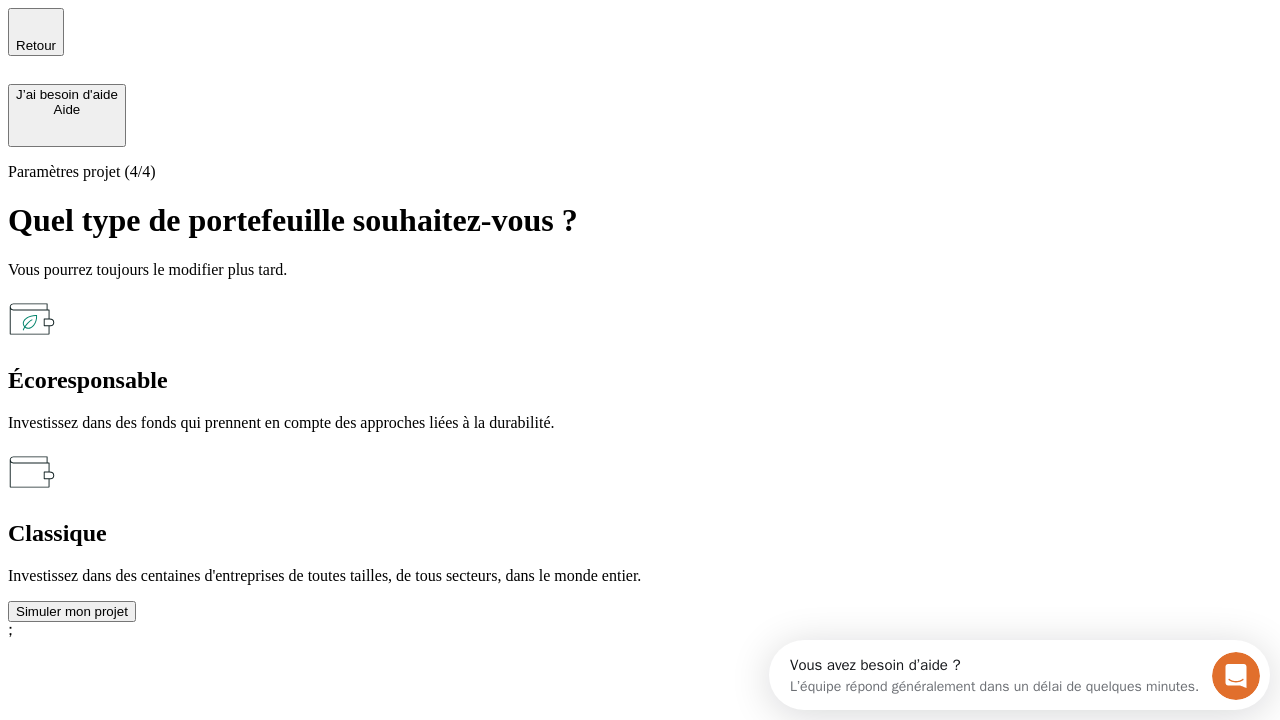 click on "Classique" at bounding box center (640, 533) 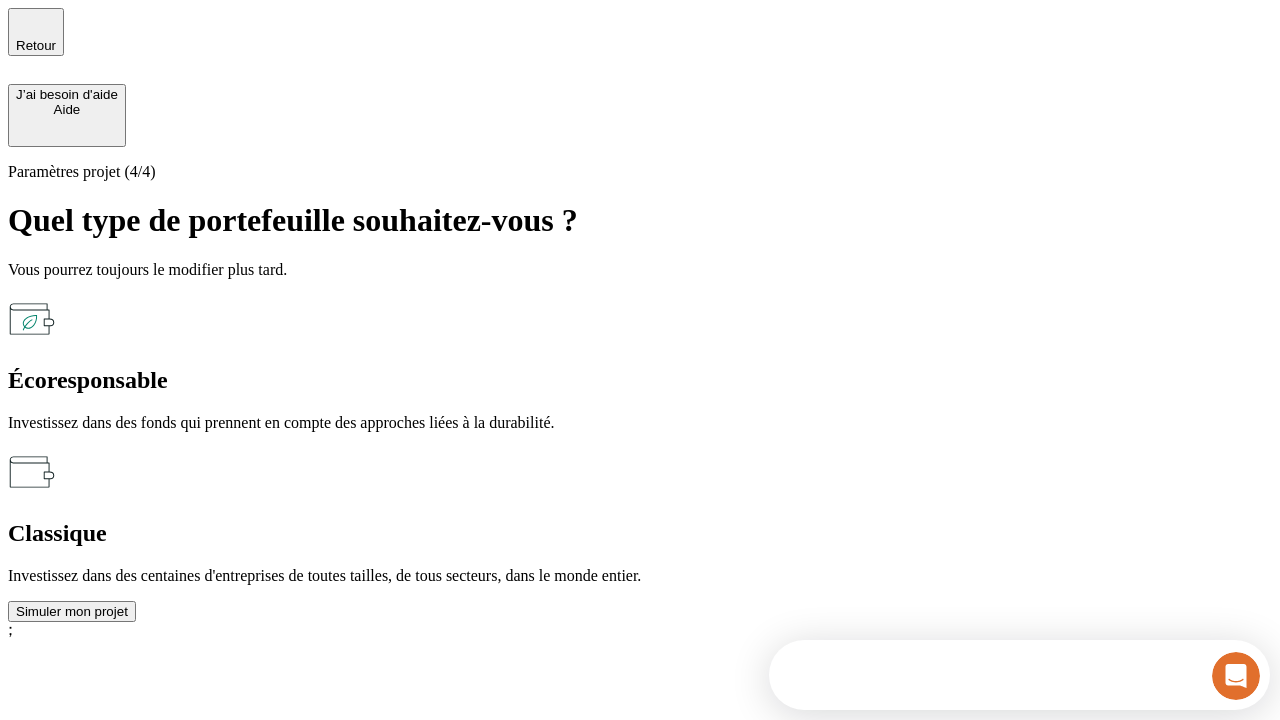 click on "Simuler mon projet" at bounding box center (72, 611) 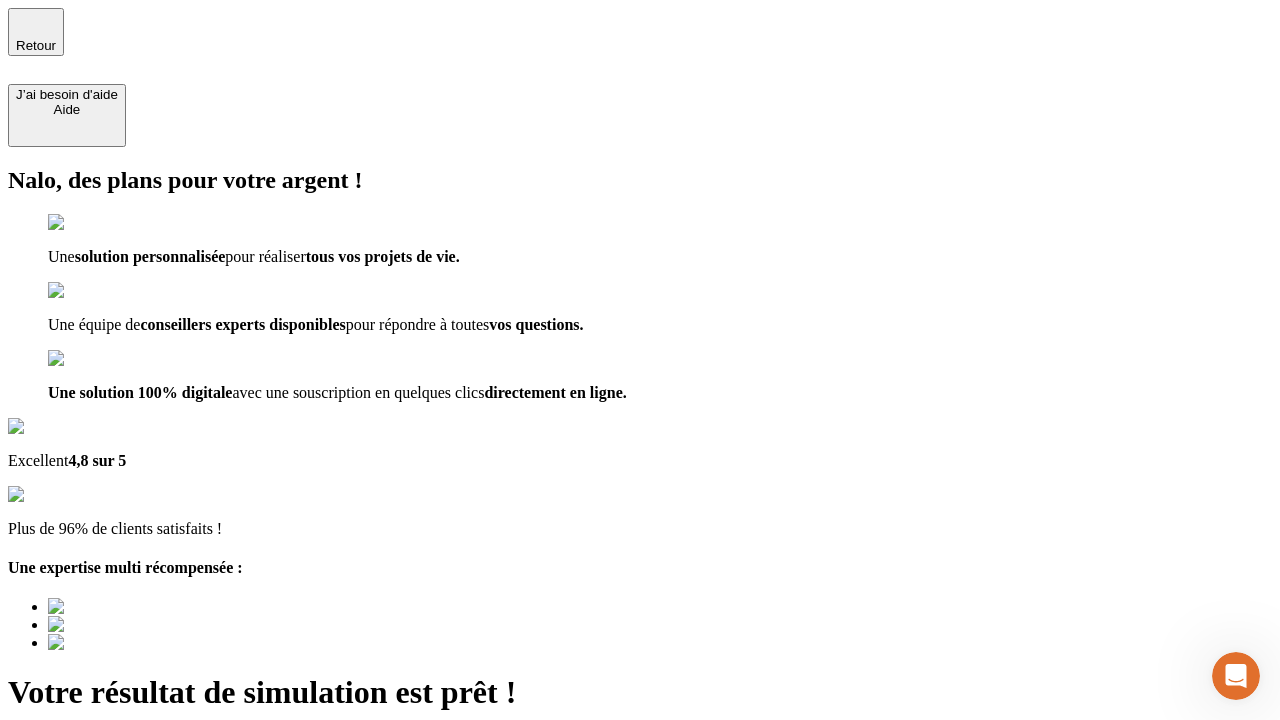 click on "Découvrir ma simulation" at bounding box center (87, 847) 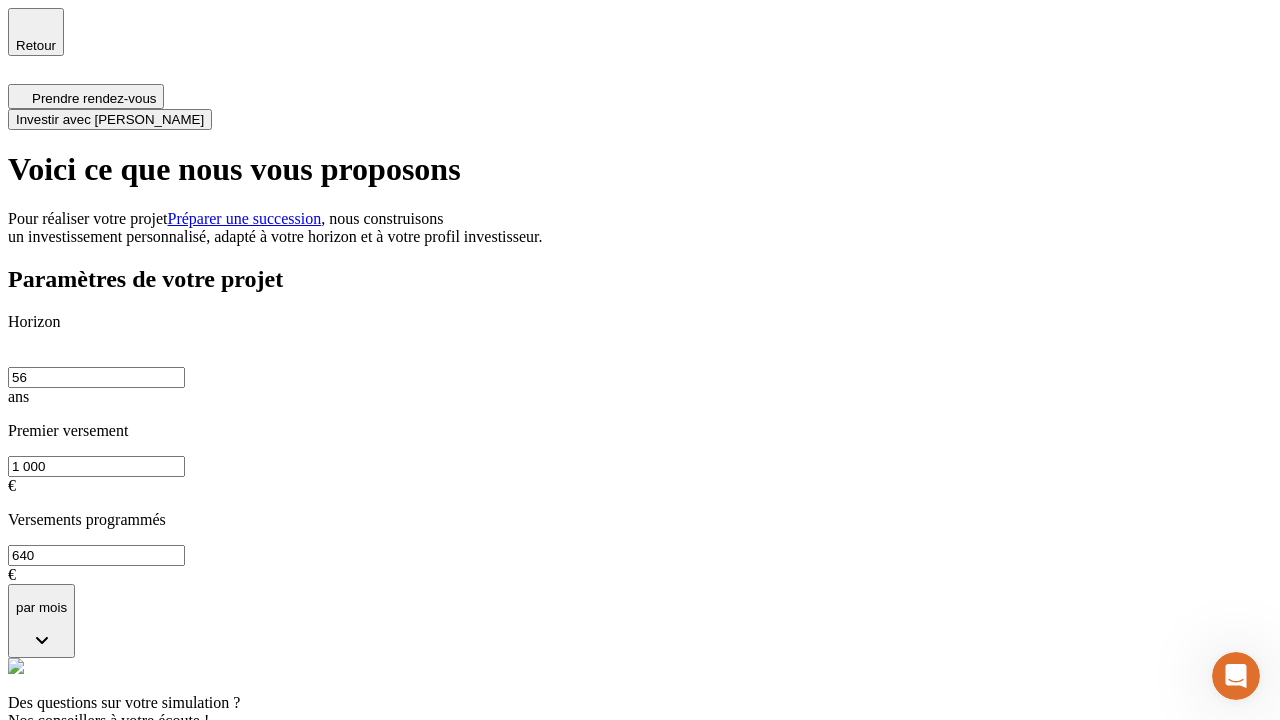 click on "Investir avec [PERSON_NAME]" at bounding box center (110, 119) 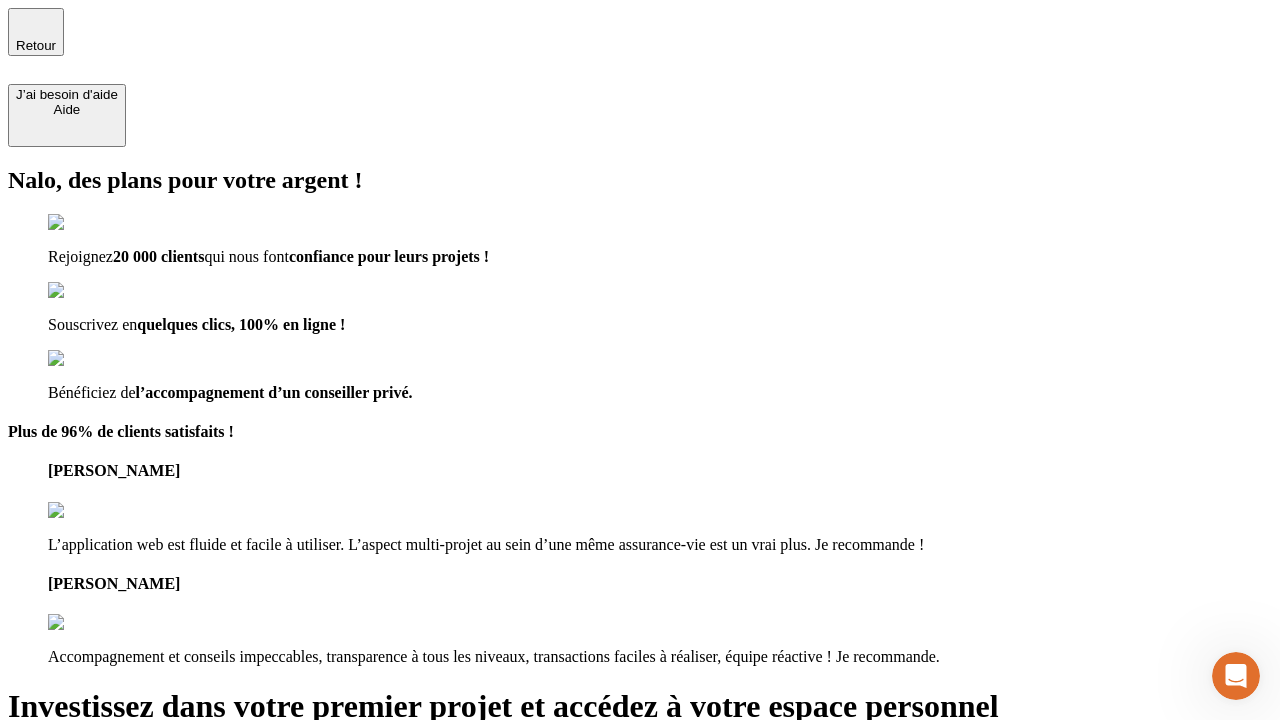 type on "[EMAIL_ADDRESS][PERSON_NAME][DOMAIN_NAME]" 